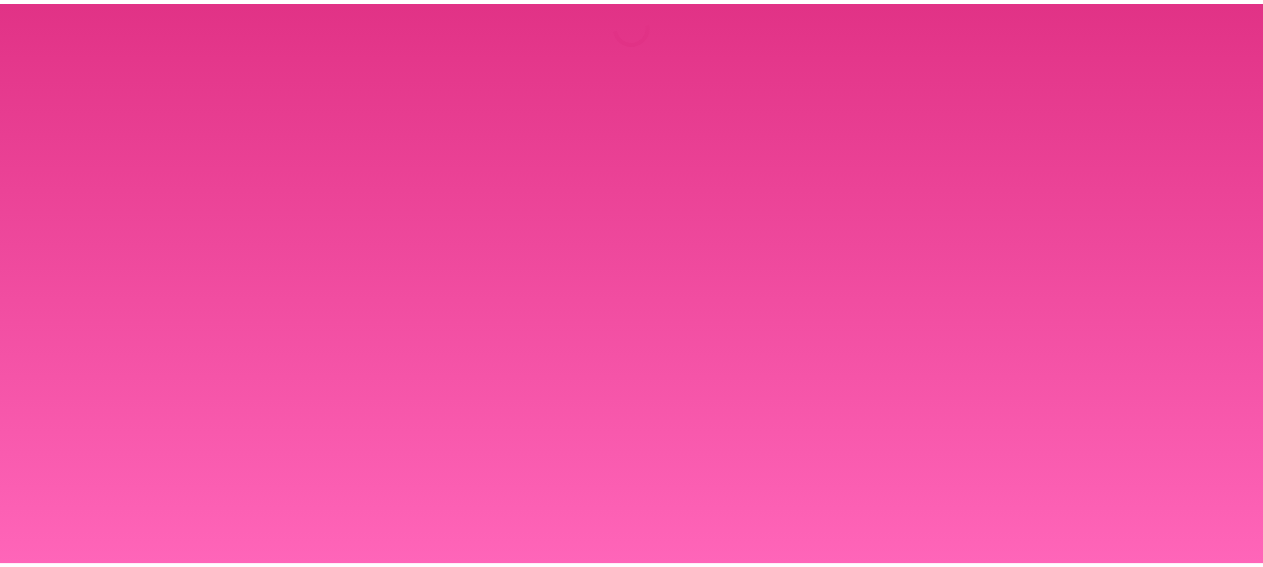 scroll, scrollTop: 0, scrollLeft: 0, axis: both 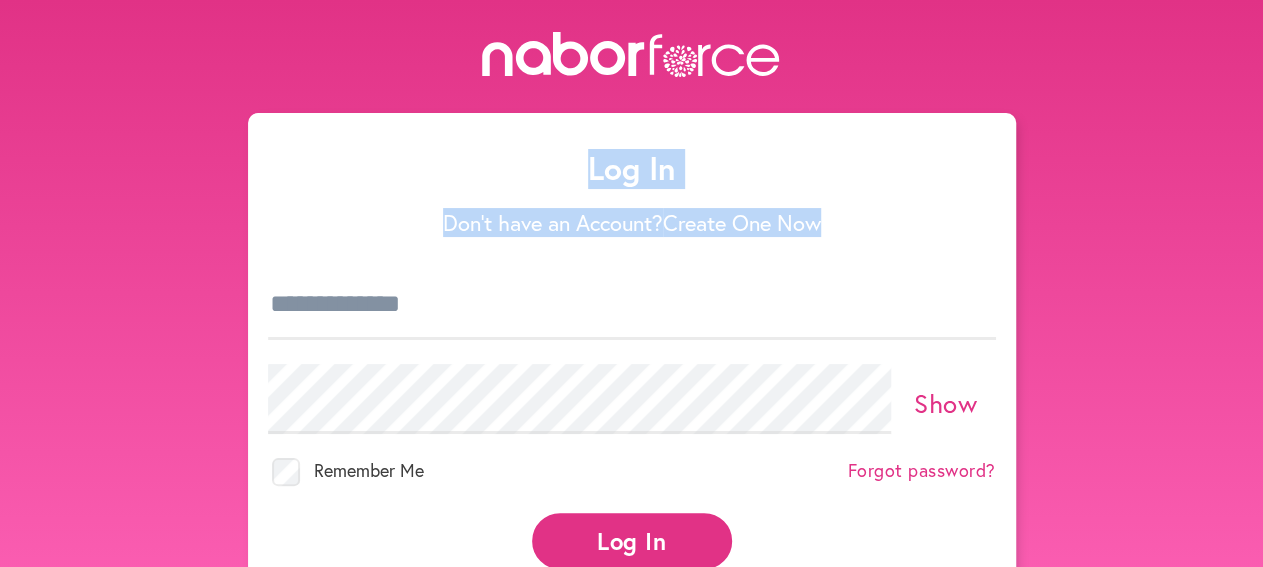 drag, startPoint x: 0, startPoint y: 0, endPoint x: 442, endPoint y: 288, distance: 527.5491 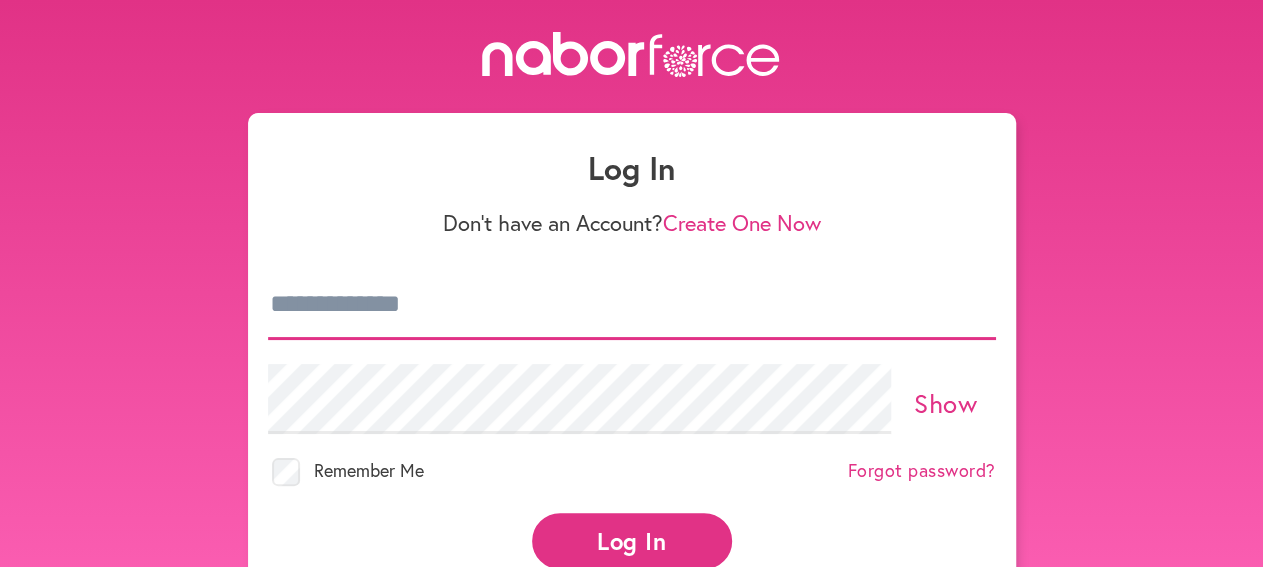 click at bounding box center (632, 305) 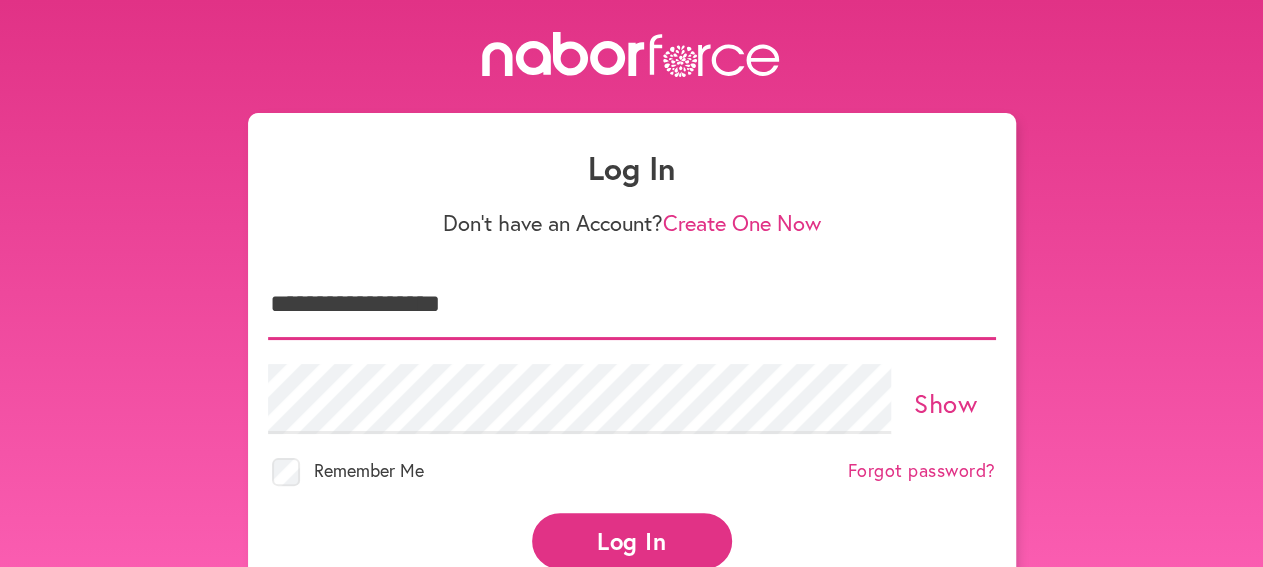 type on "**********" 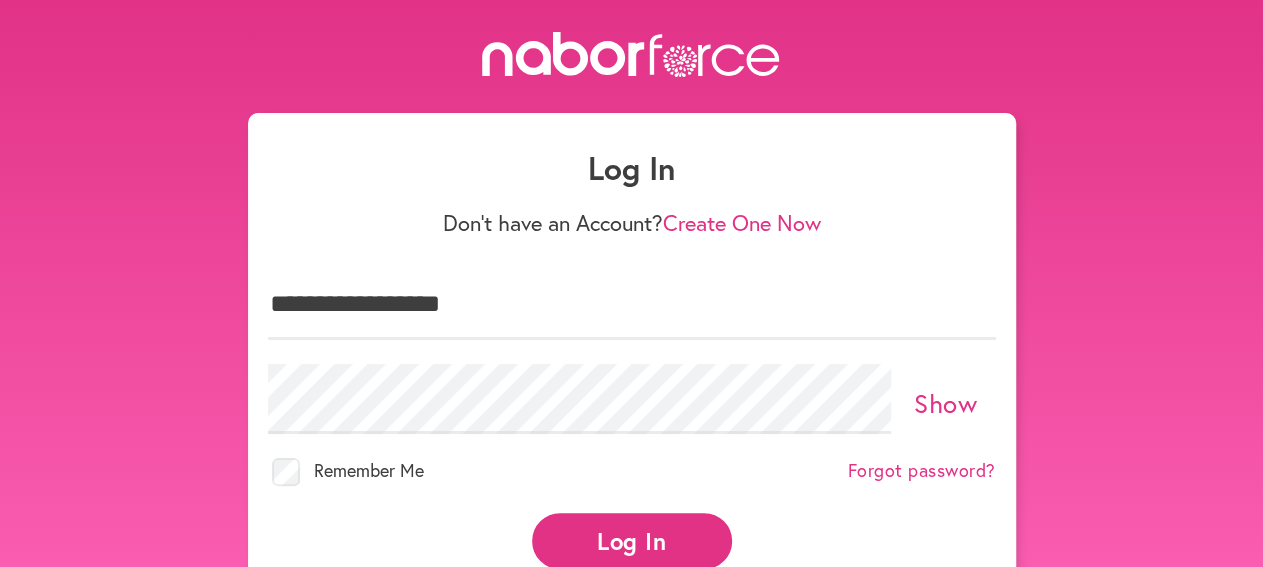 click on "Log In" at bounding box center (632, 540) 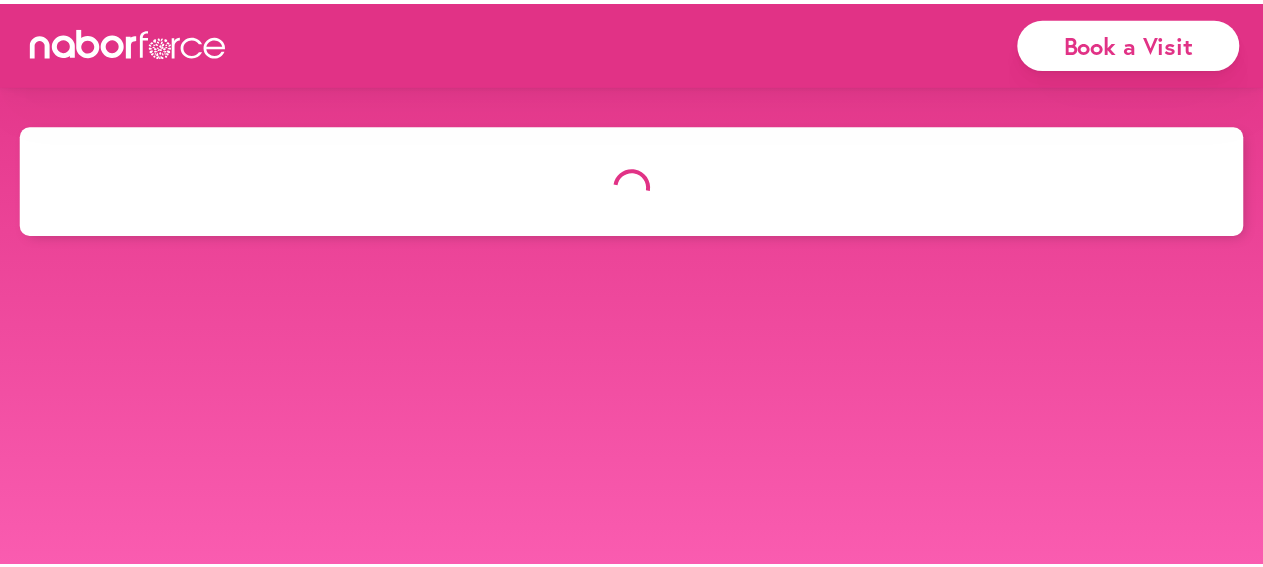 scroll, scrollTop: 0, scrollLeft: 0, axis: both 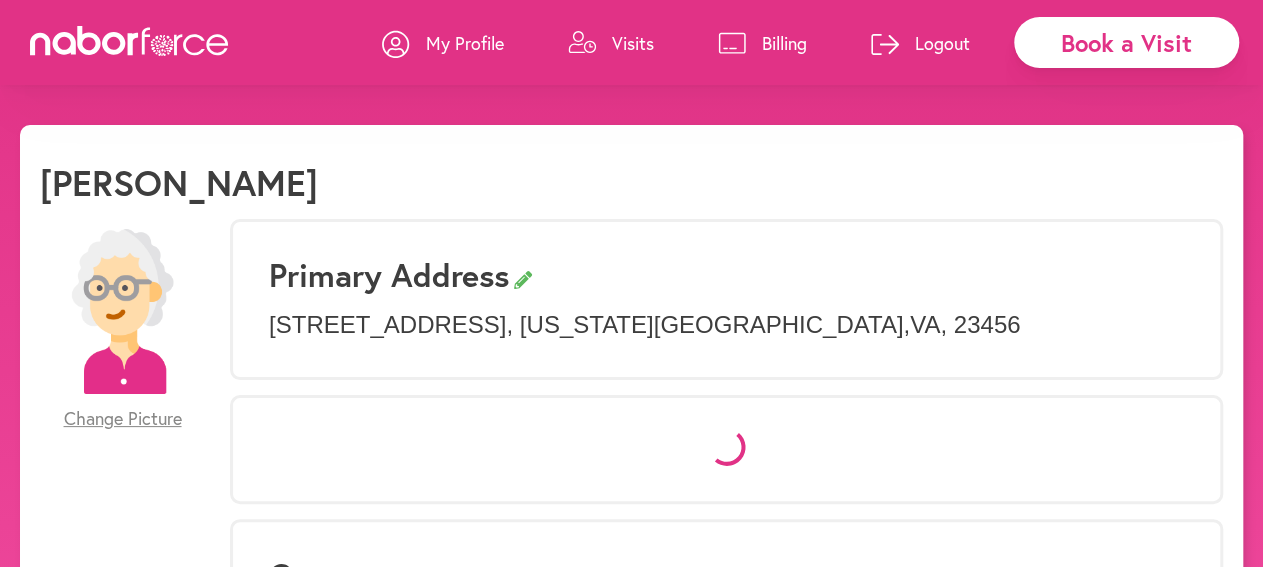 select on "*" 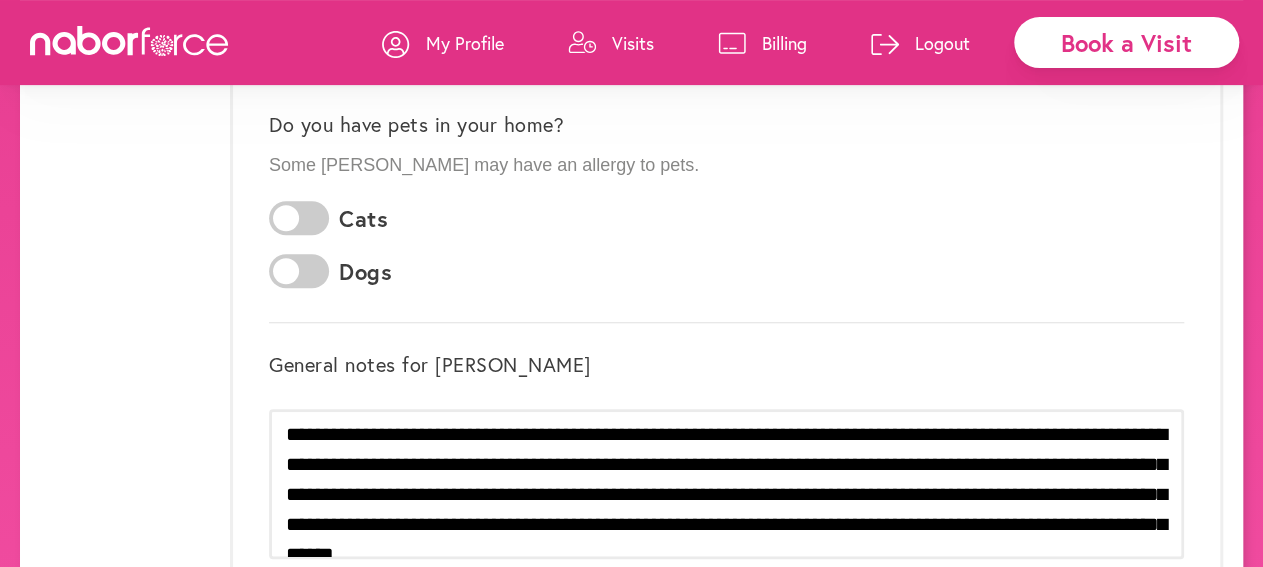 scroll, scrollTop: 606, scrollLeft: 0, axis: vertical 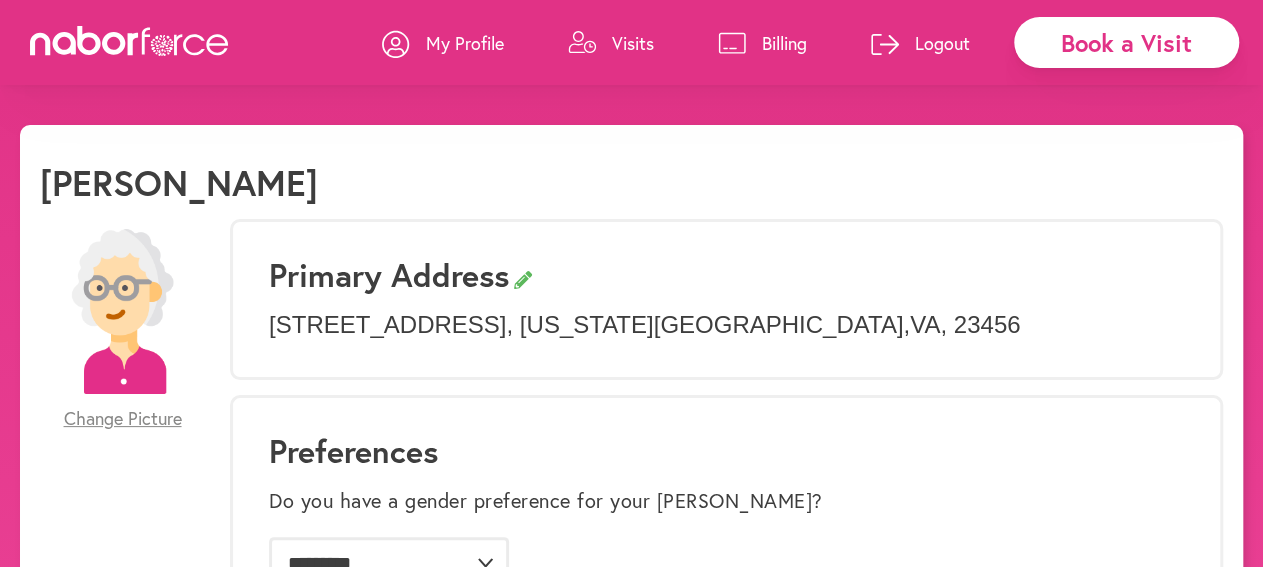 click on "Visits" at bounding box center [633, 43] 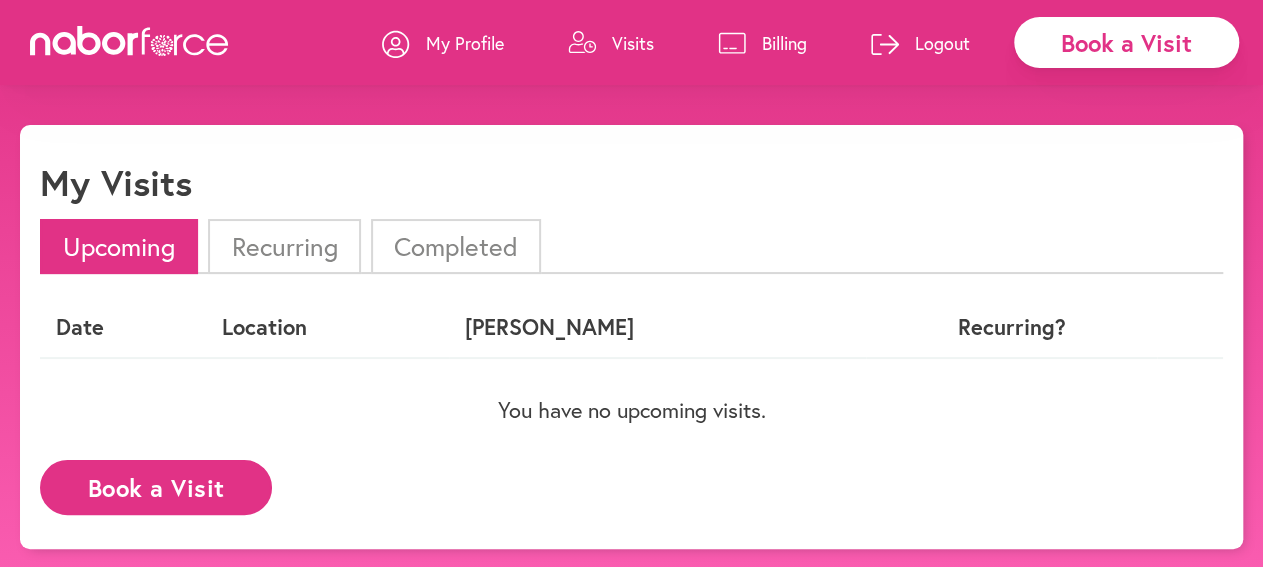 click on "Billing" at bounding box center (784, 43) 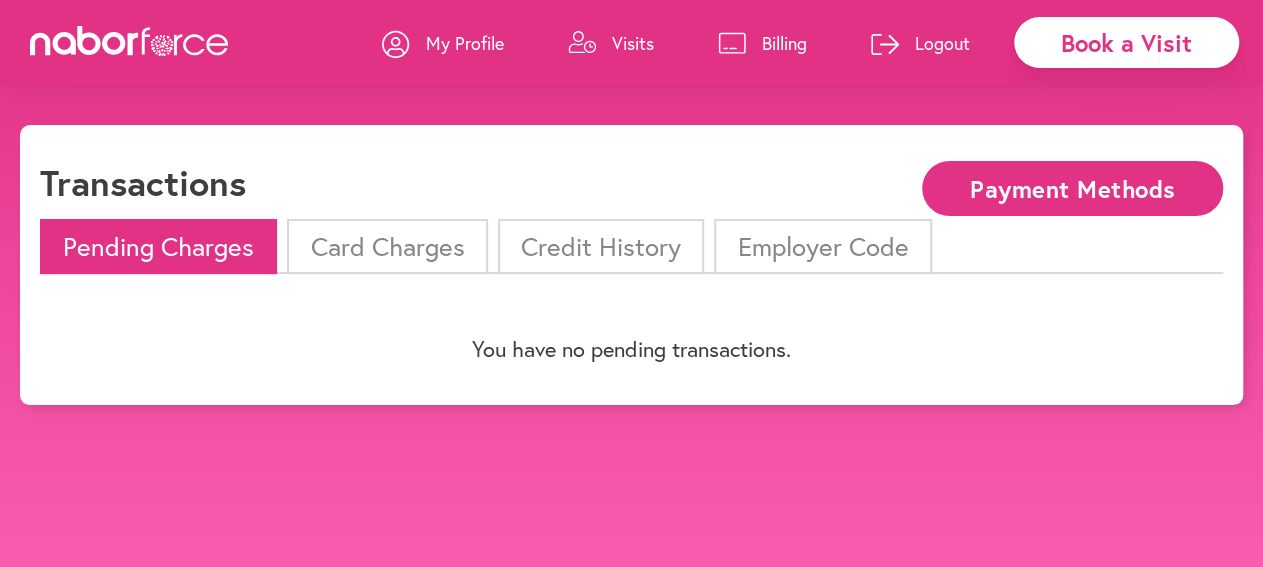 click on "Card Charges" at bounding box center (387, 246) 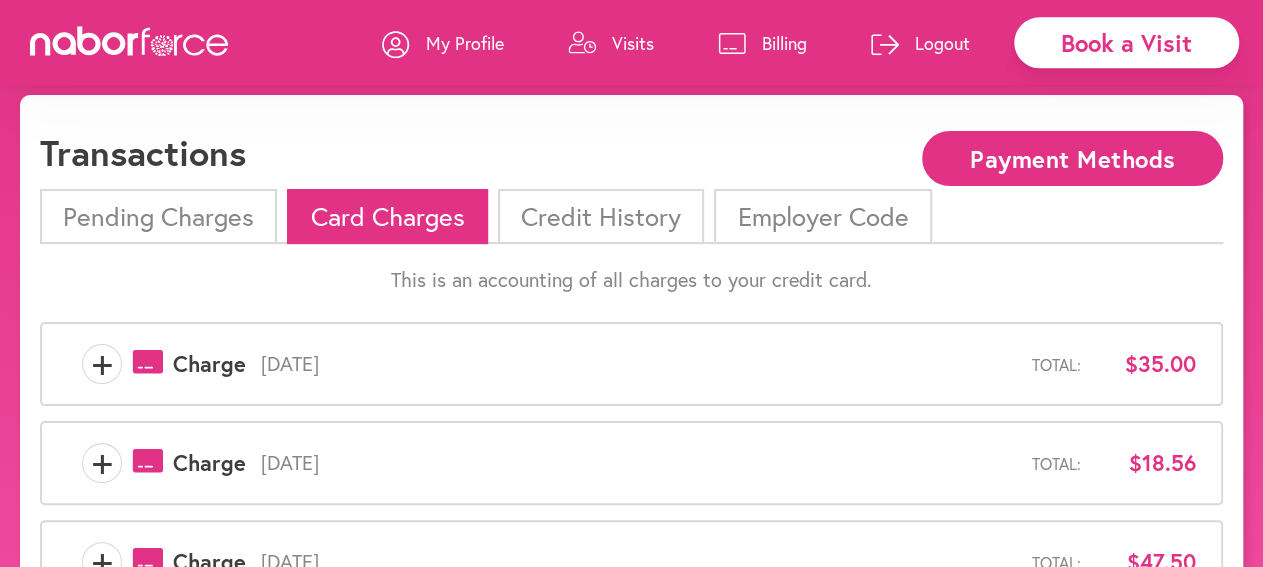 scroll, scrollTop: 0, scrollLeft: 0, axis: both 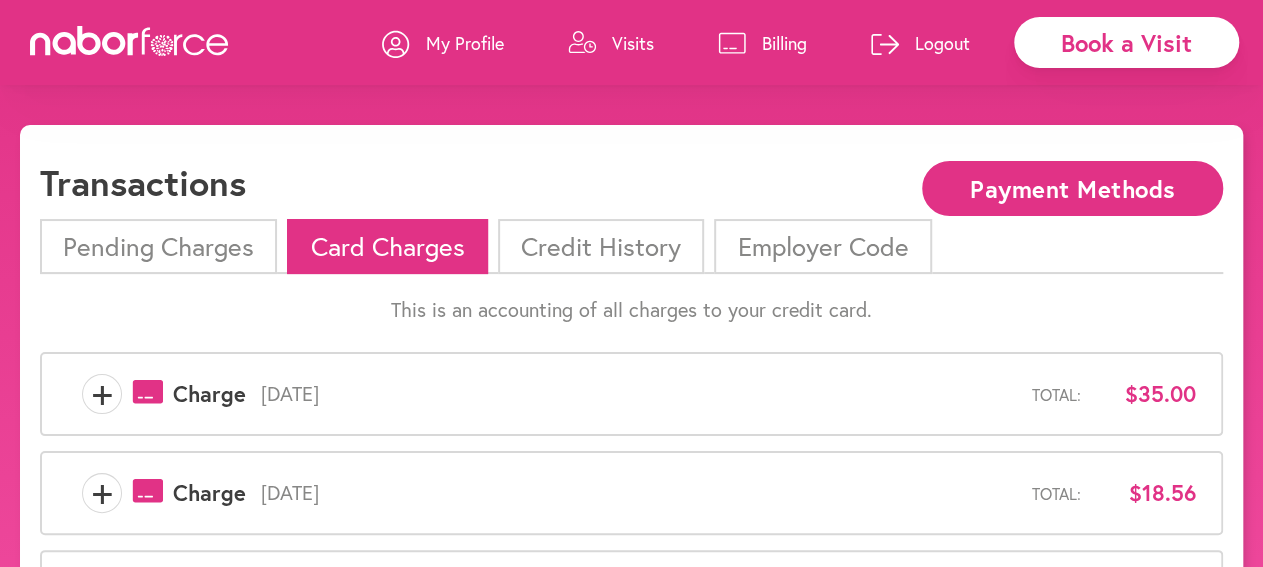 click on "Credit History" at bounding box center [601, 246] 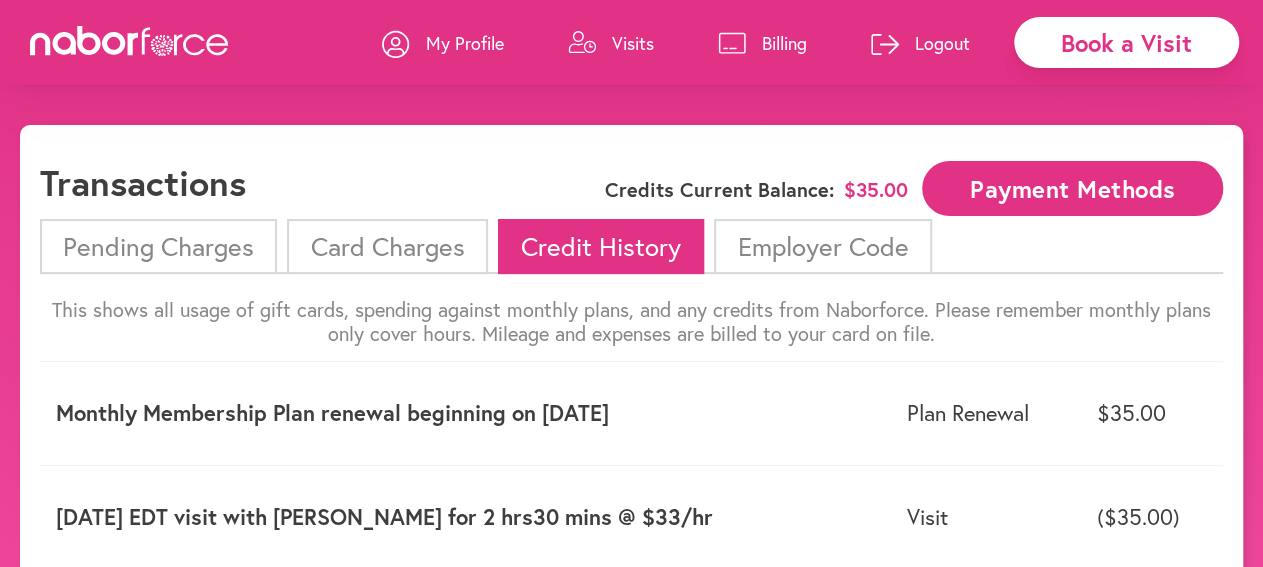 click on "Credit History" at bounding box center (601, 246) 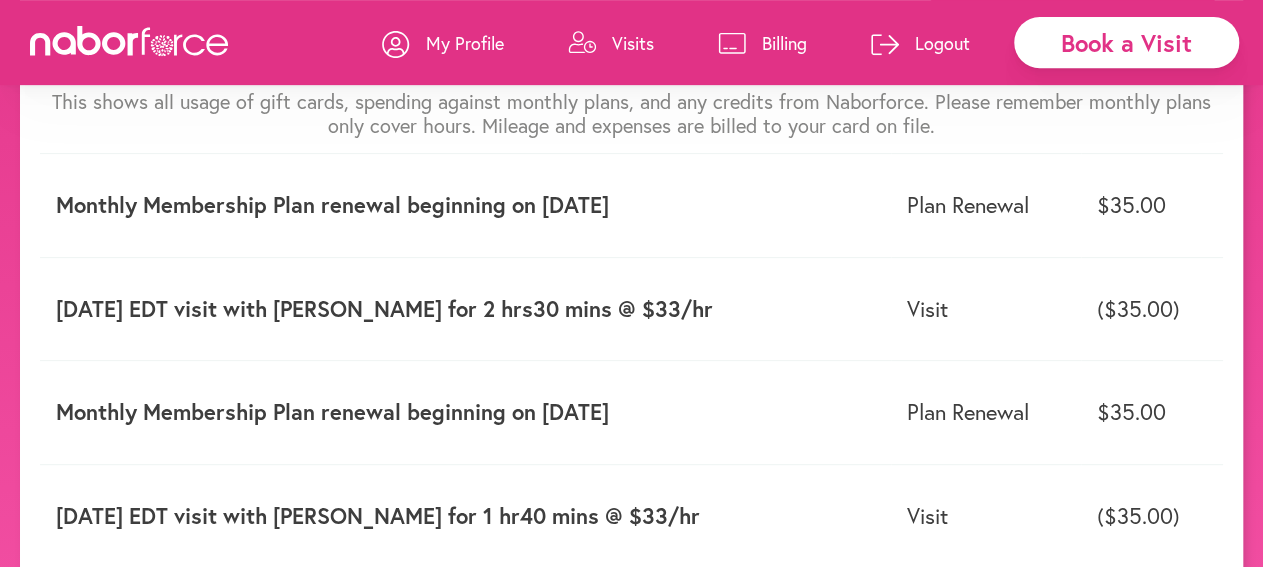 scroll, scrollTop: 207, scrollLeft: 0, axis: vertical 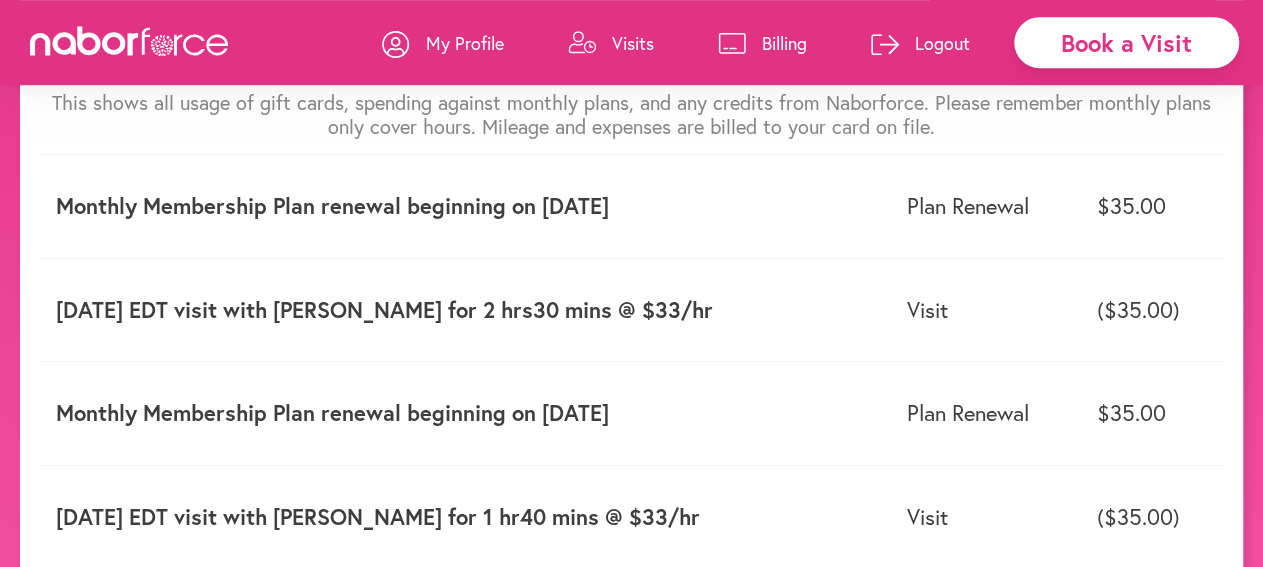 click on "Visits" at bounding box center (633, 43) 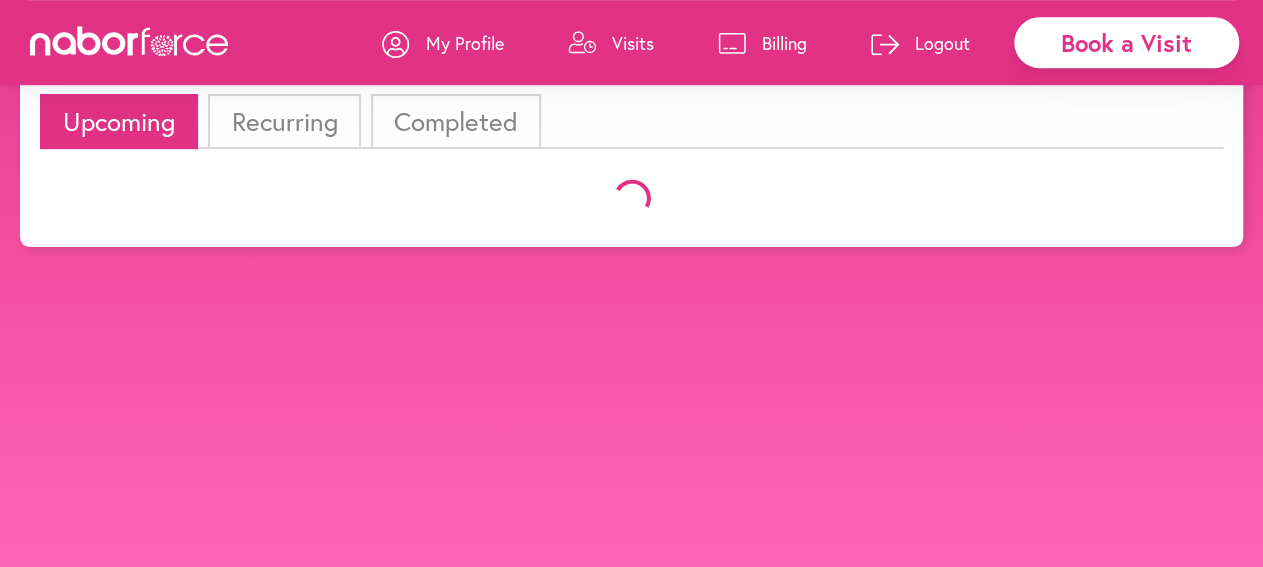 scroll, scrollTop: 0, scrollLeft: 0, axis: both 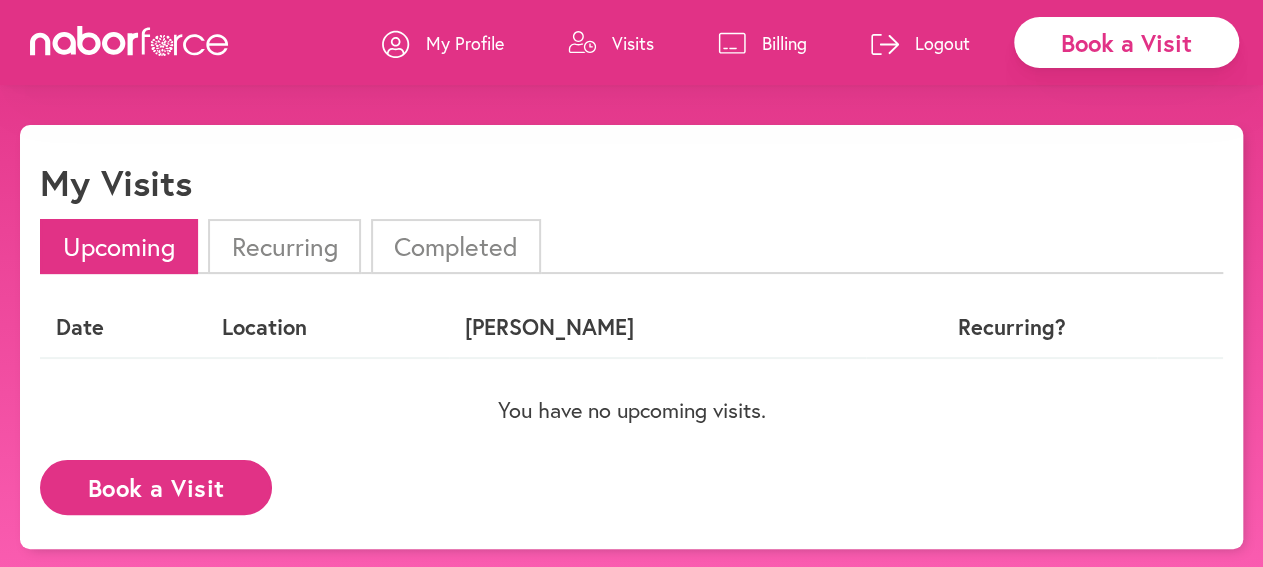 click on "Completed" at bounding box center [456, 246] 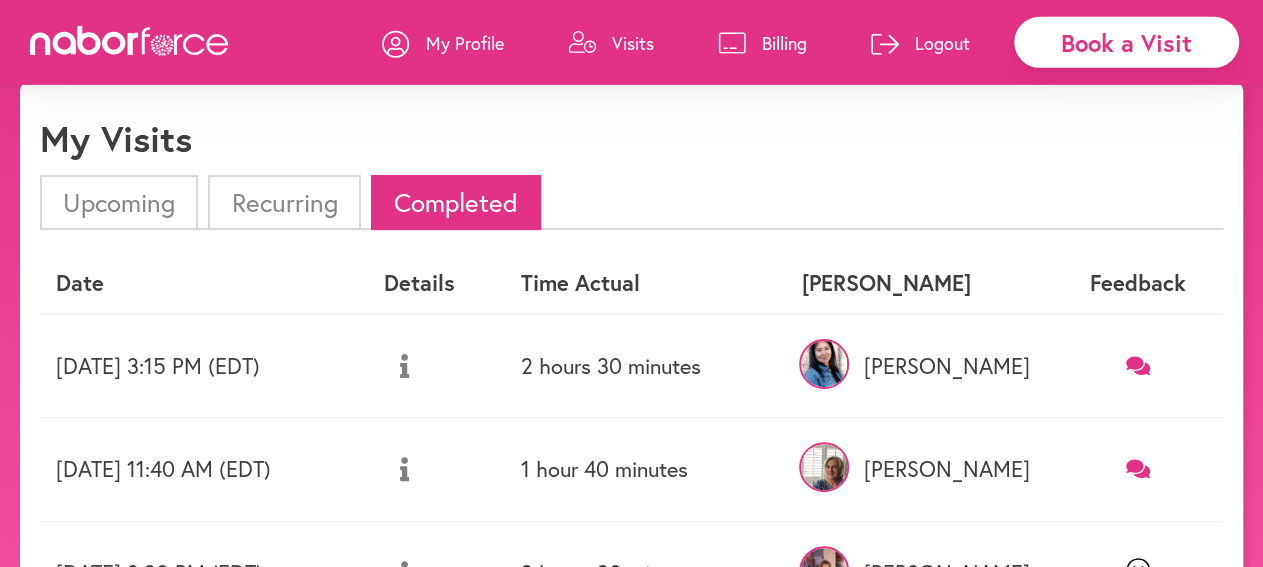 scroll, scrollTop: 44, scrollLeft: 0, axis: vertical 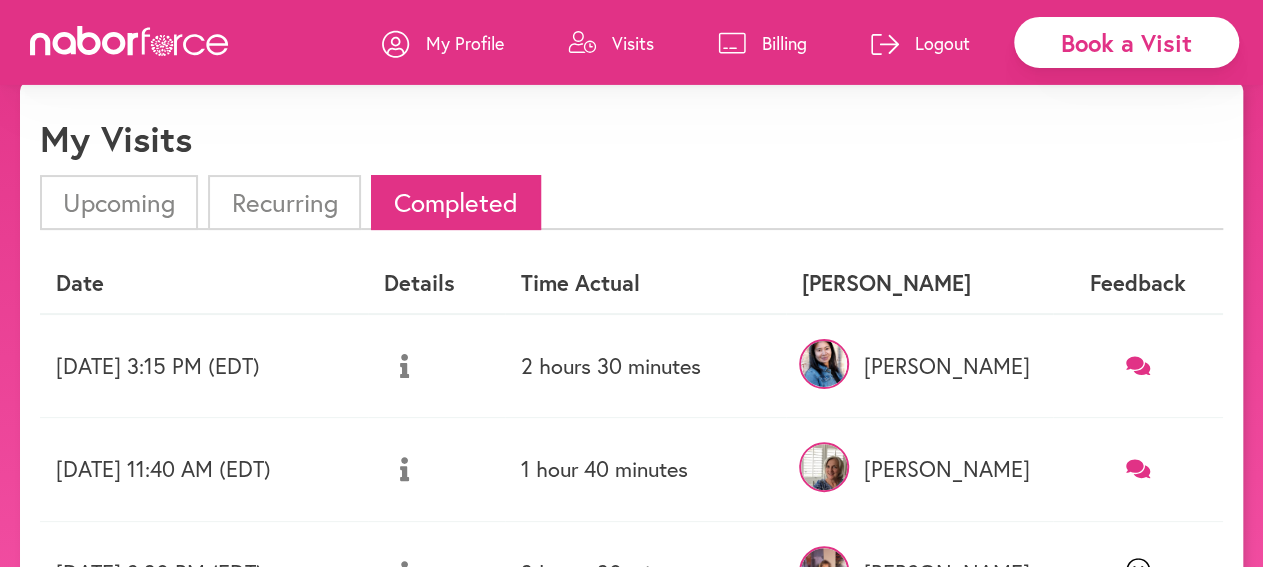 click on "Billing" at bounding box center (784, 43) 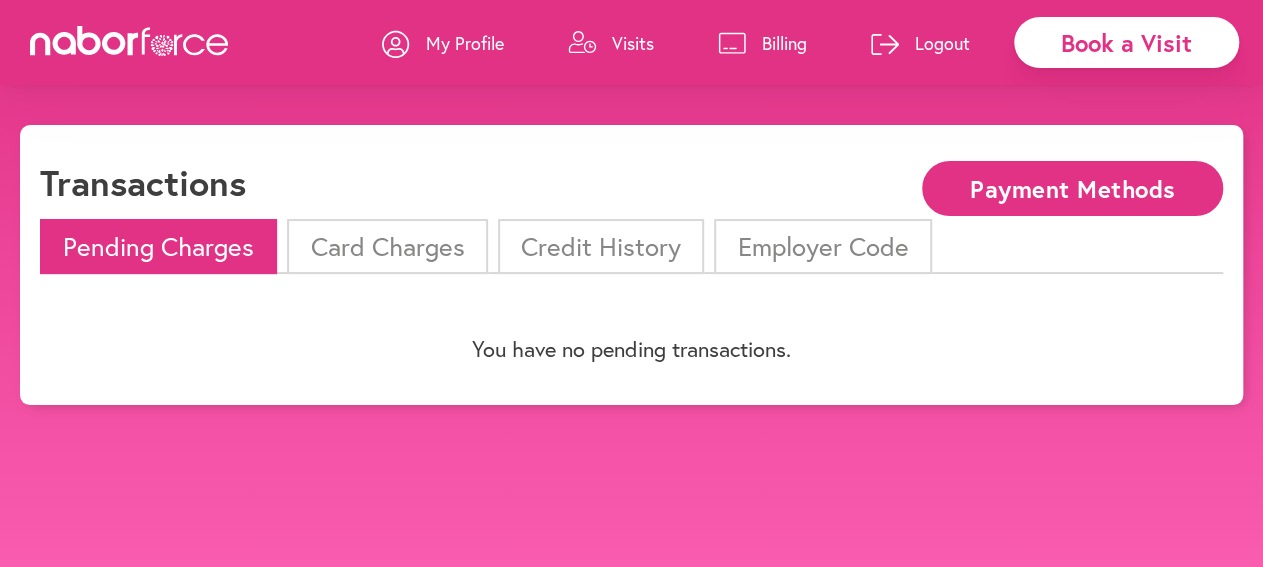 click on "Card Charges" at bounding box center [387, 246] 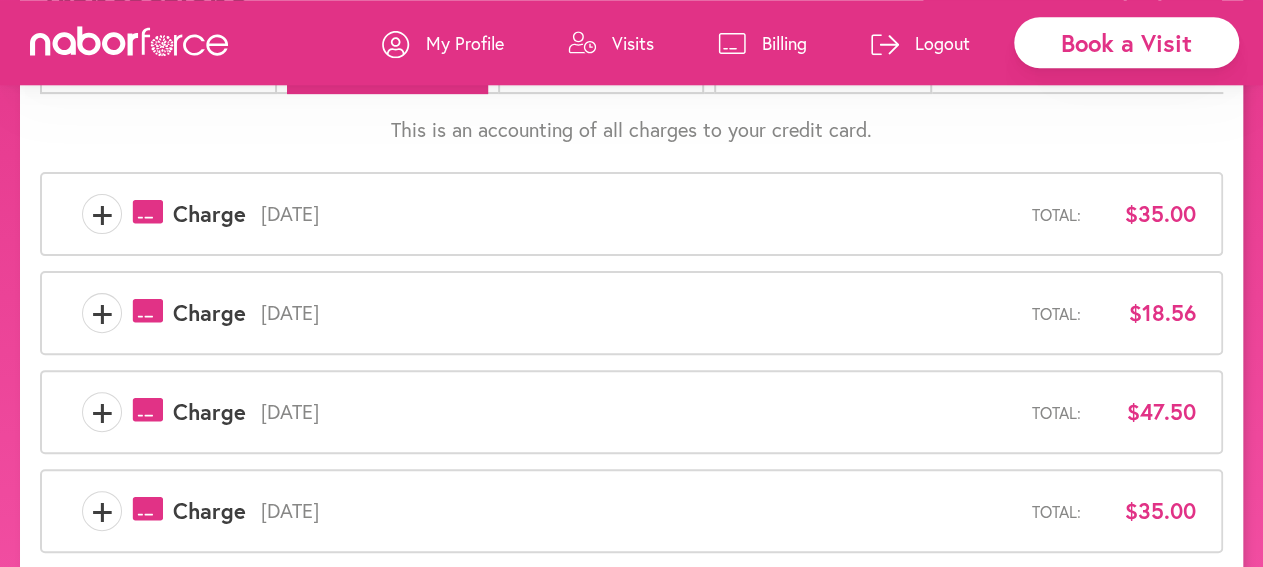 scroll, scrollTop: 181, scrollLeft: 0, axis: vertical 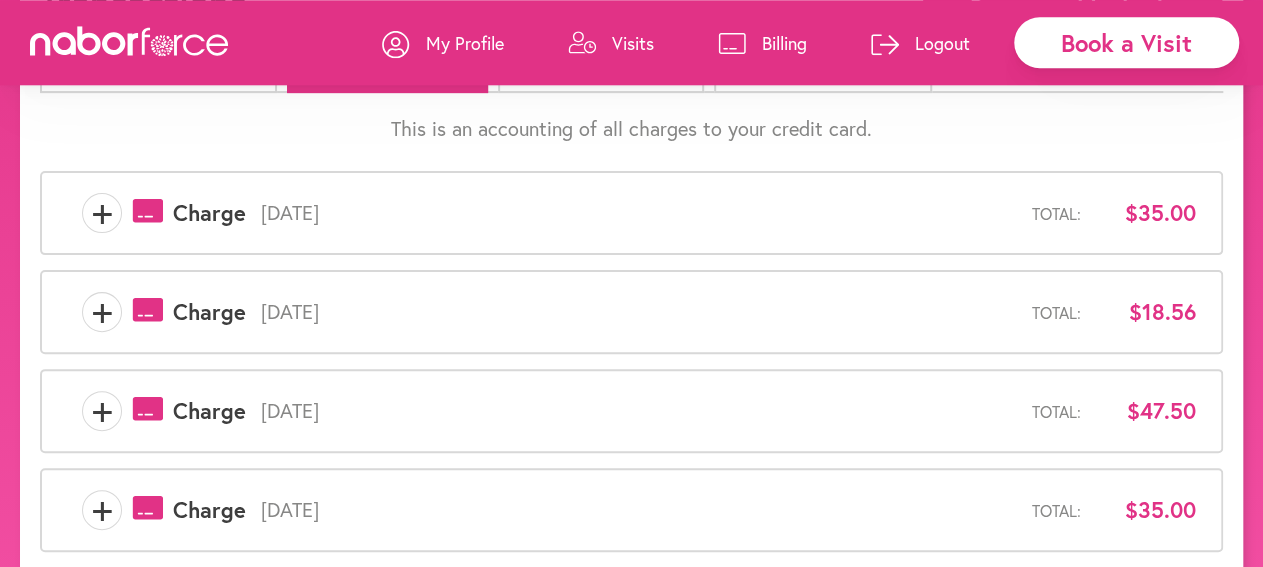 click on "+ payments-outline-icon-pink Created with Sketch. Charge June 23rd, 2025 Total: $47.50" at bounding box center (631, 411) 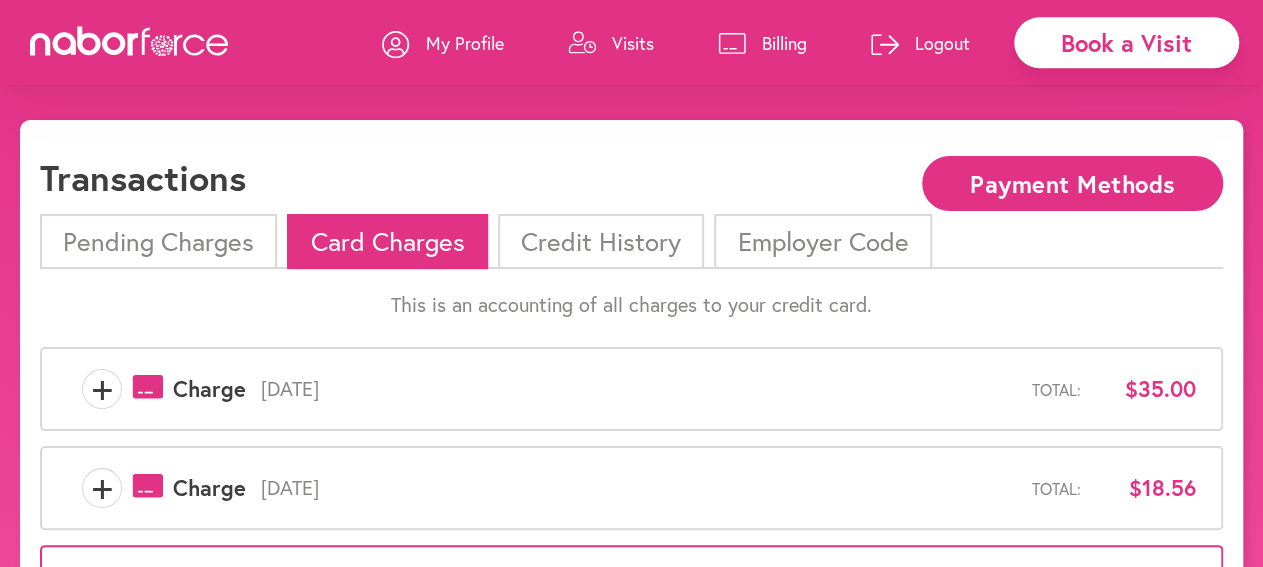 scroll, scrollTop: 0, scrollLeft: 0, axis: both 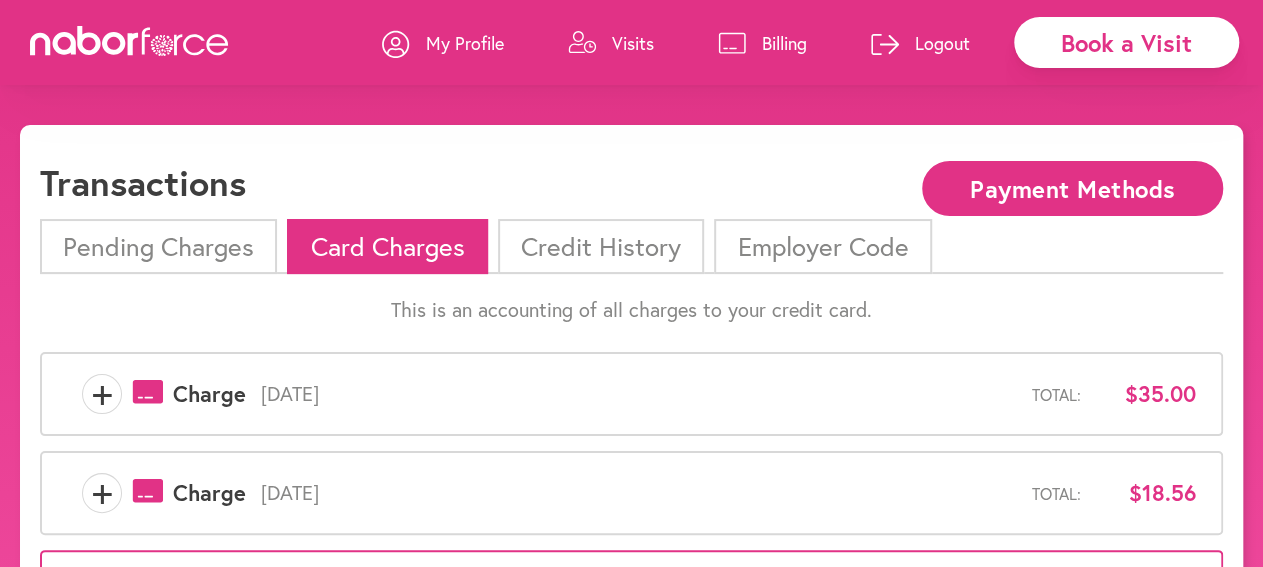 click on "My Profile" at bounding box center [465, 43] 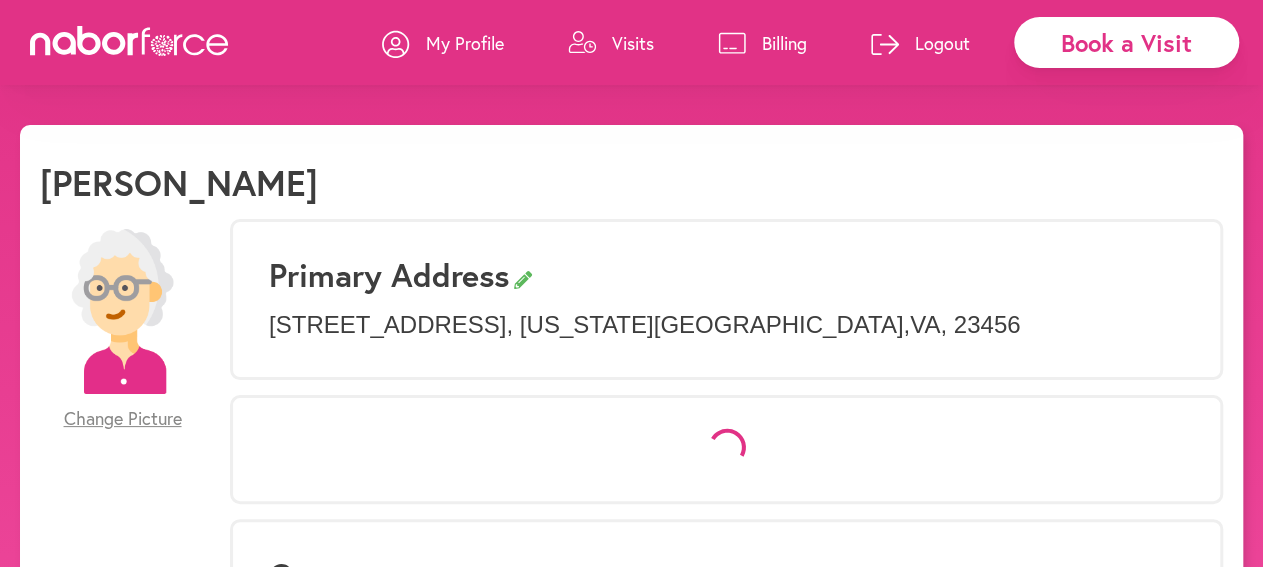 select on "*" 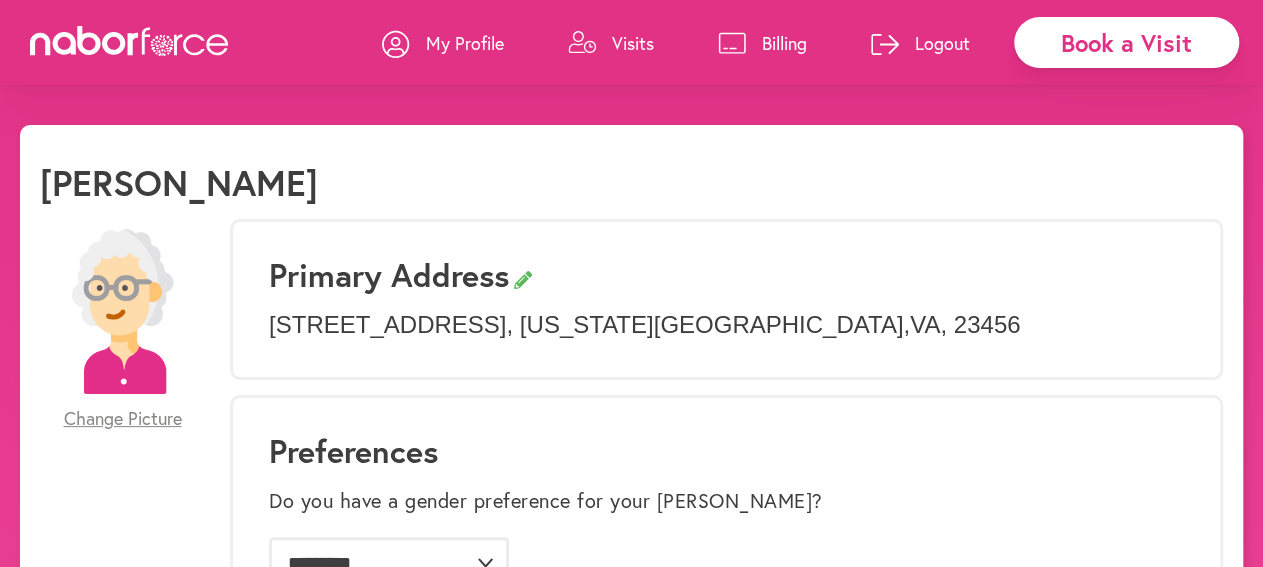 click on "Logout" at bounding box center [942, 43] 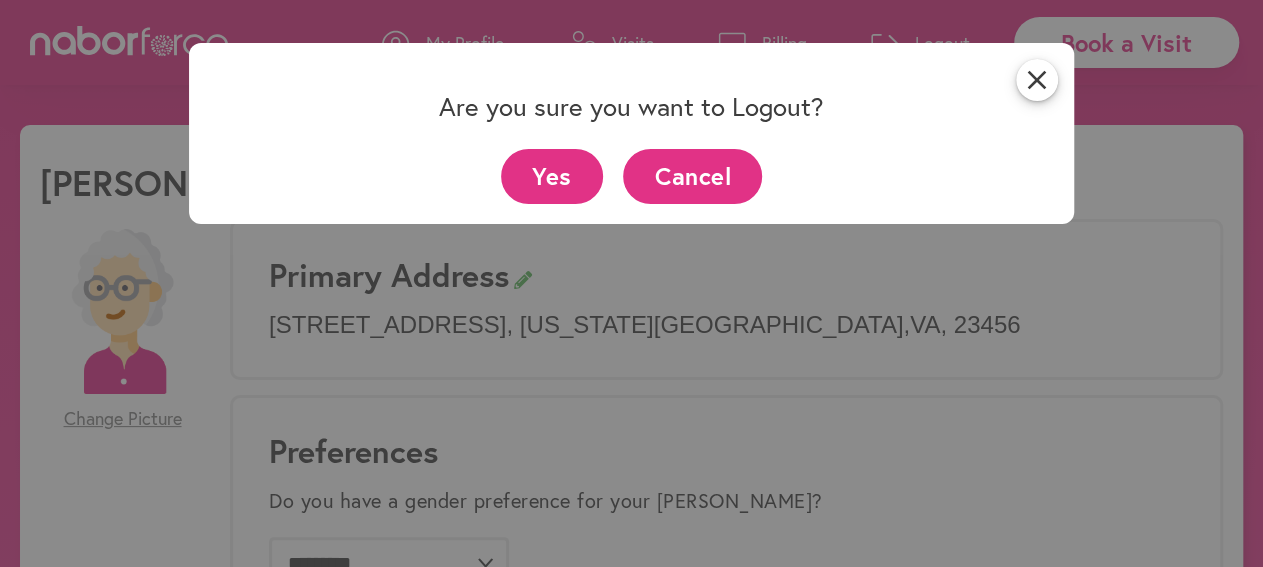 click on "Yes" at bounding box center (552, 176) 